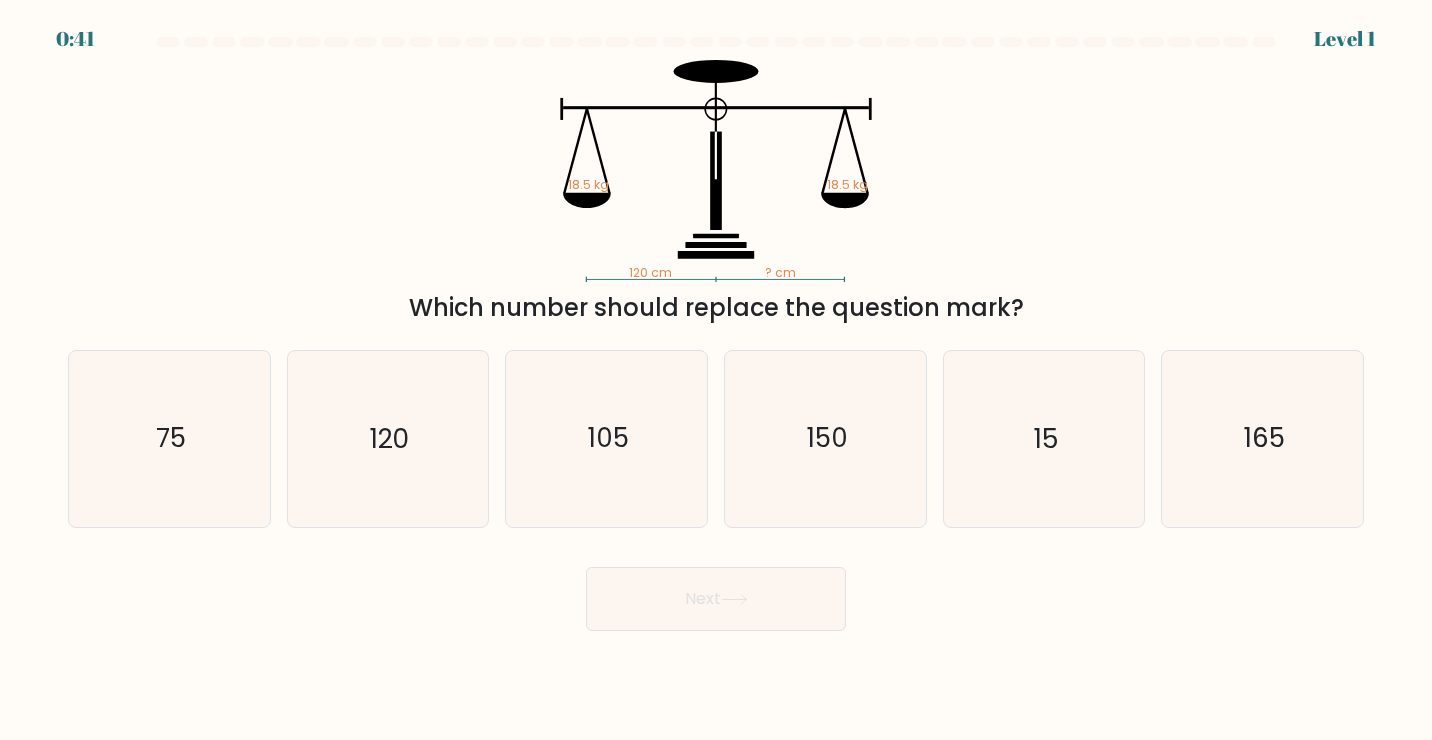 scroll, scrollTop: 0, scrollLeft: 0, axis: both 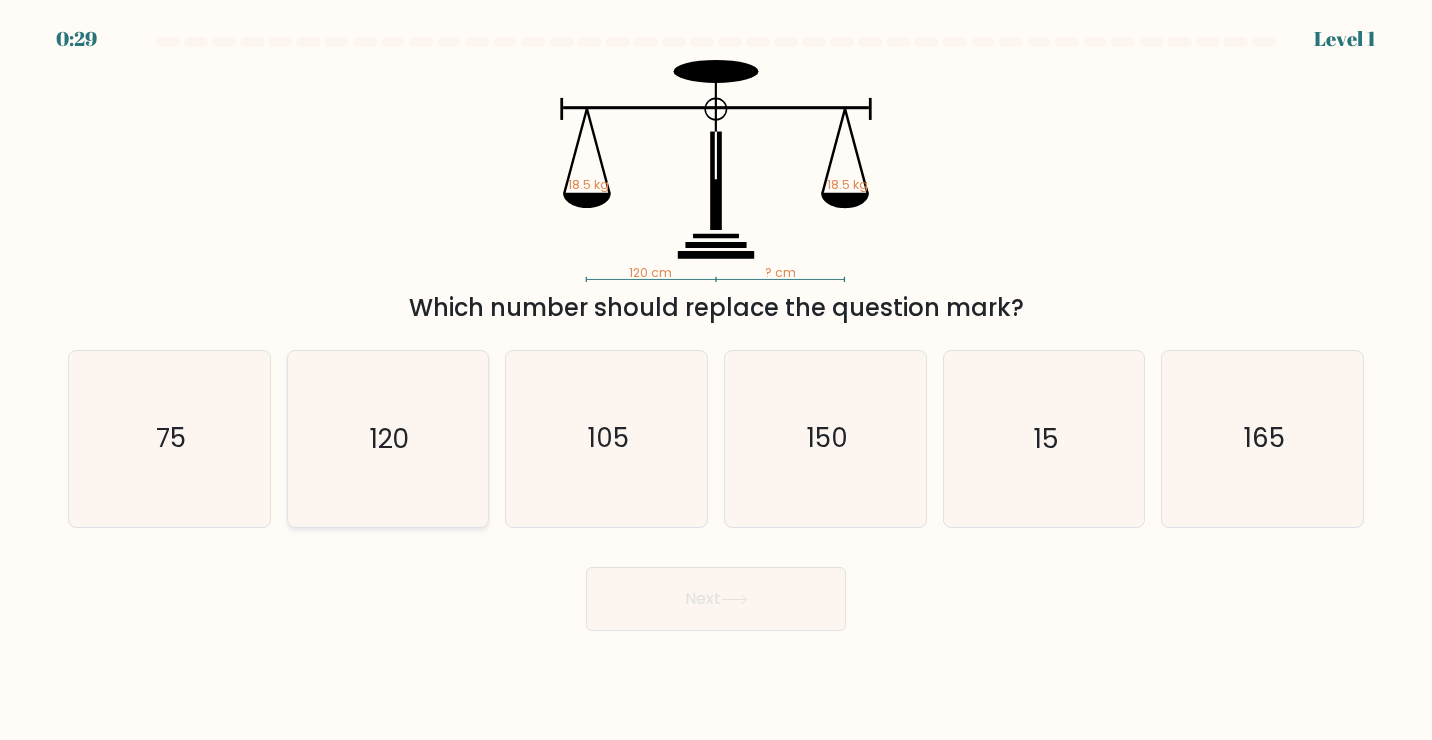 click on "120" 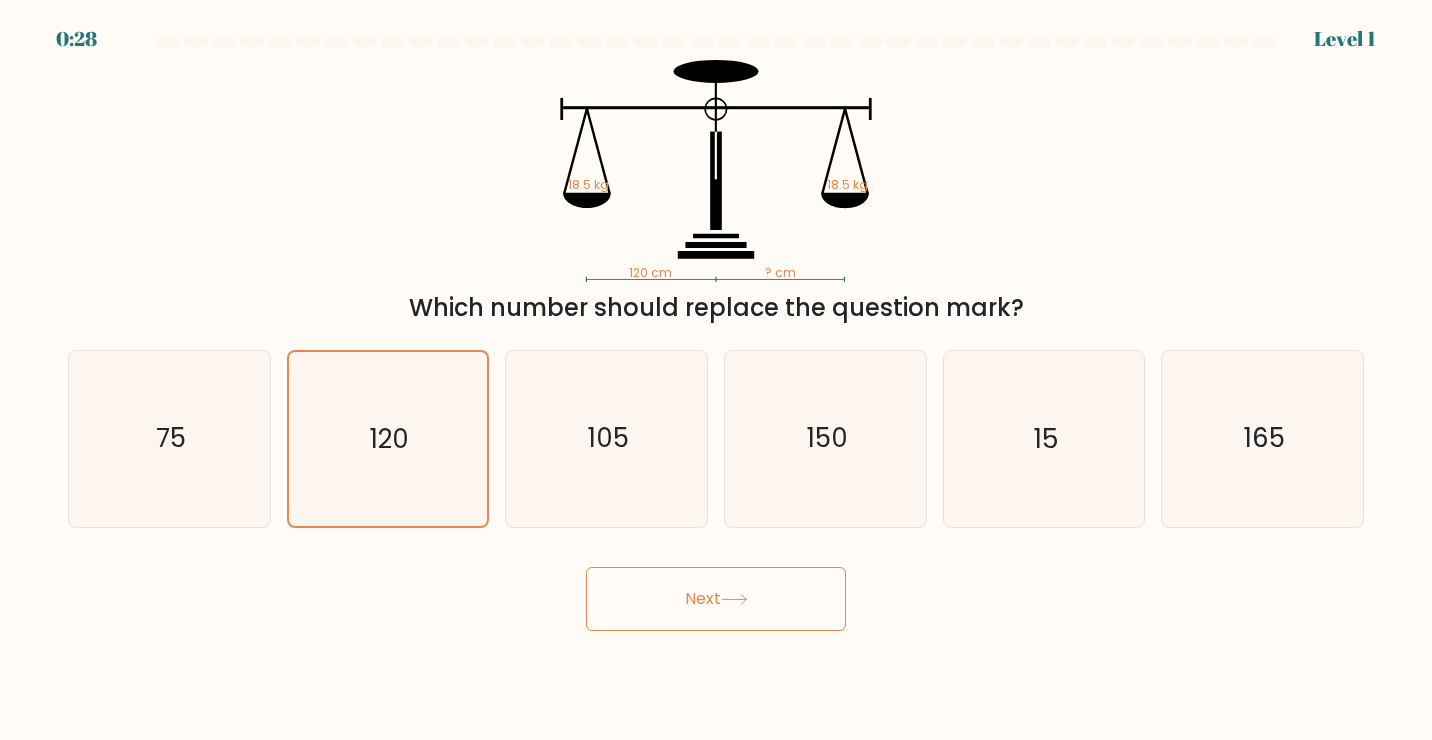 click on "Next" at bounding box center [716, 599] 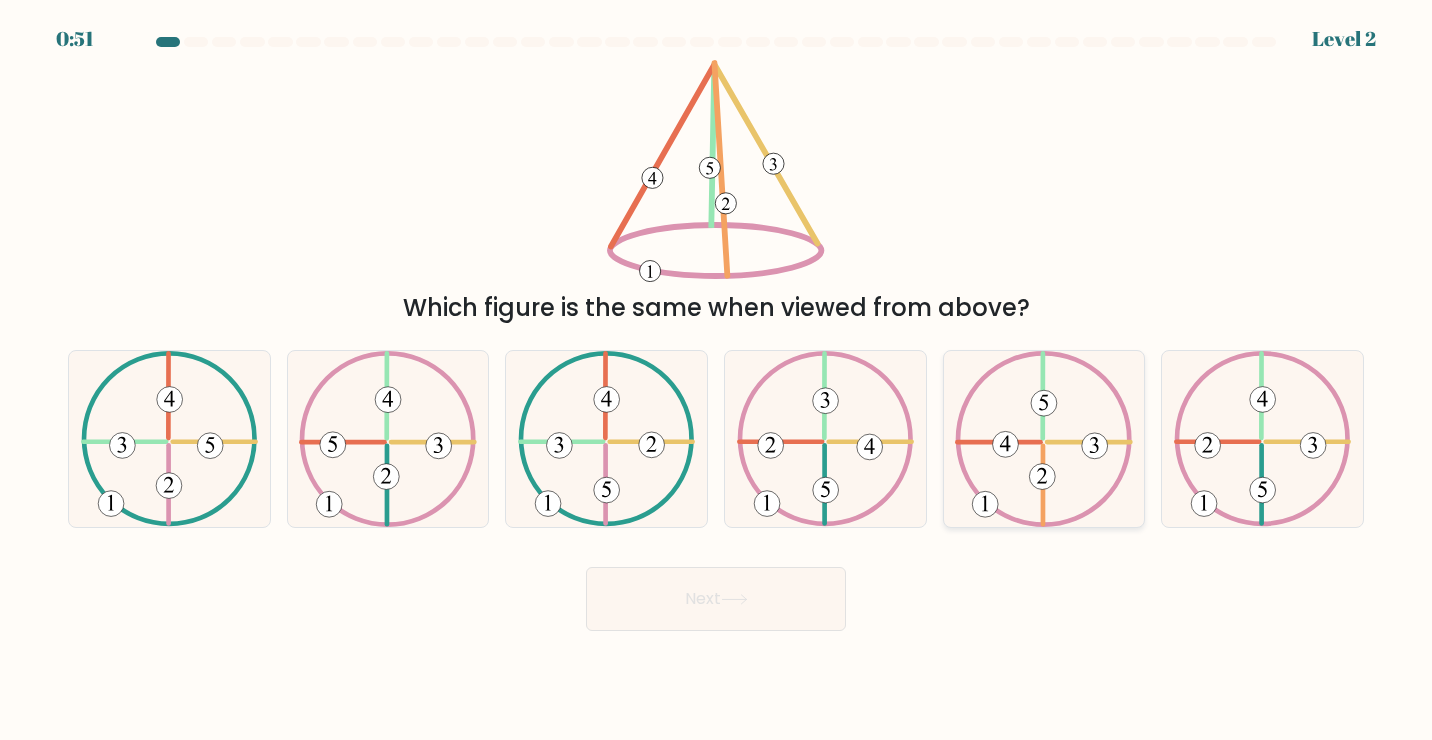 click 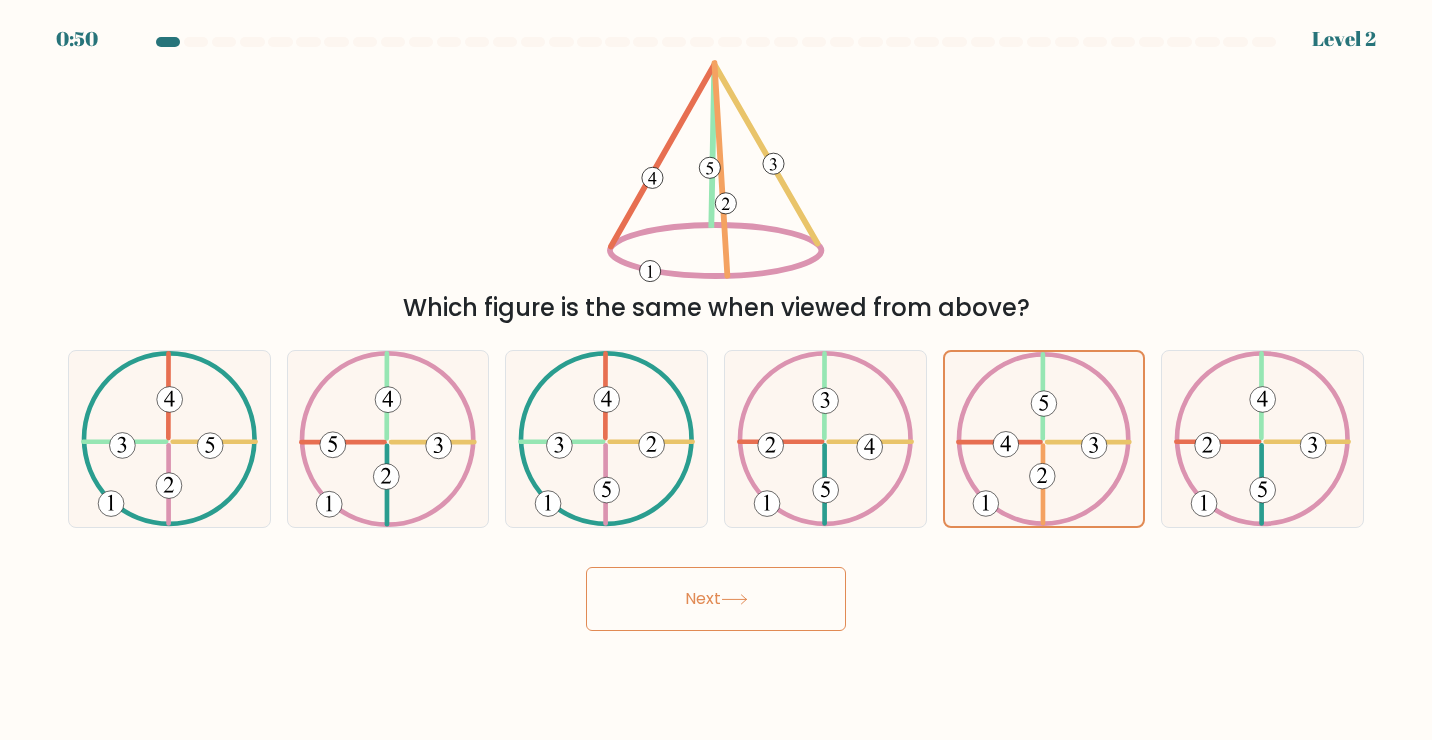 click on "Next" at bounding box center [716, 599] 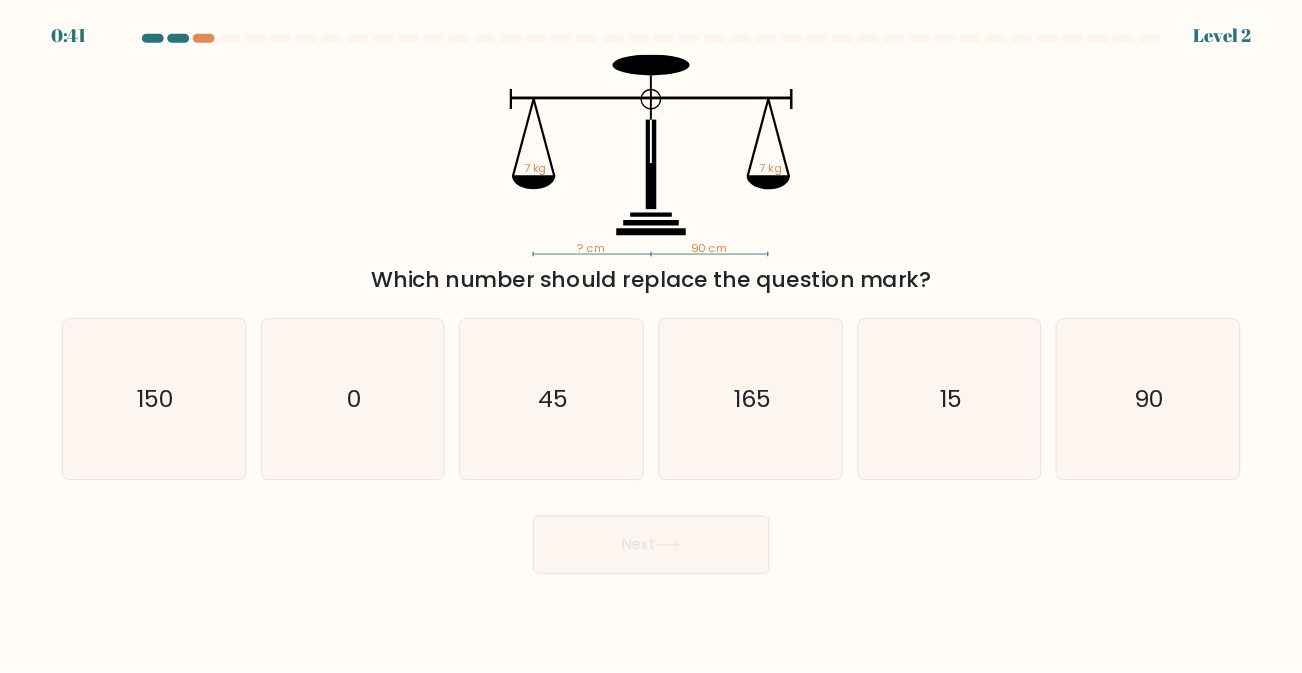 scroll, scrollTop: 0, scrollLeft: 0, axis: both 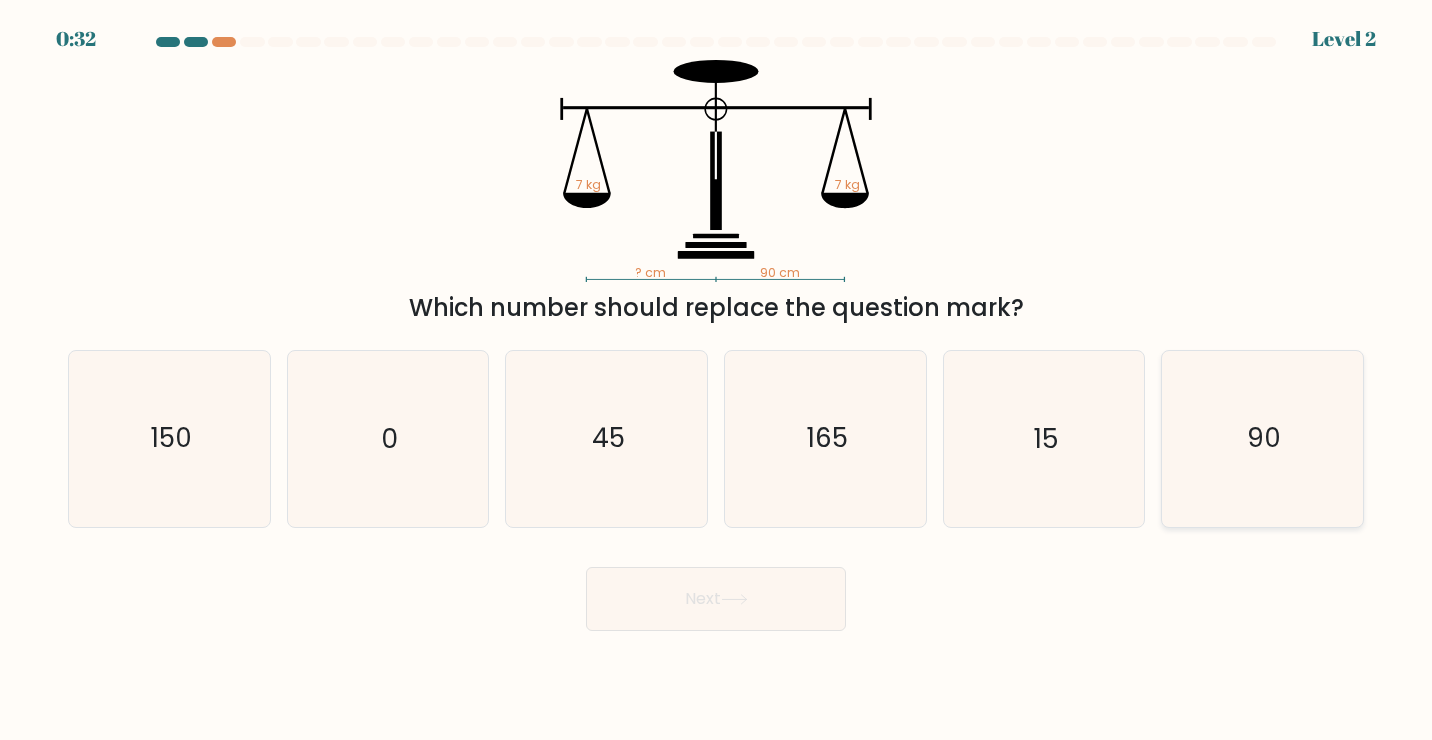 click on "90" 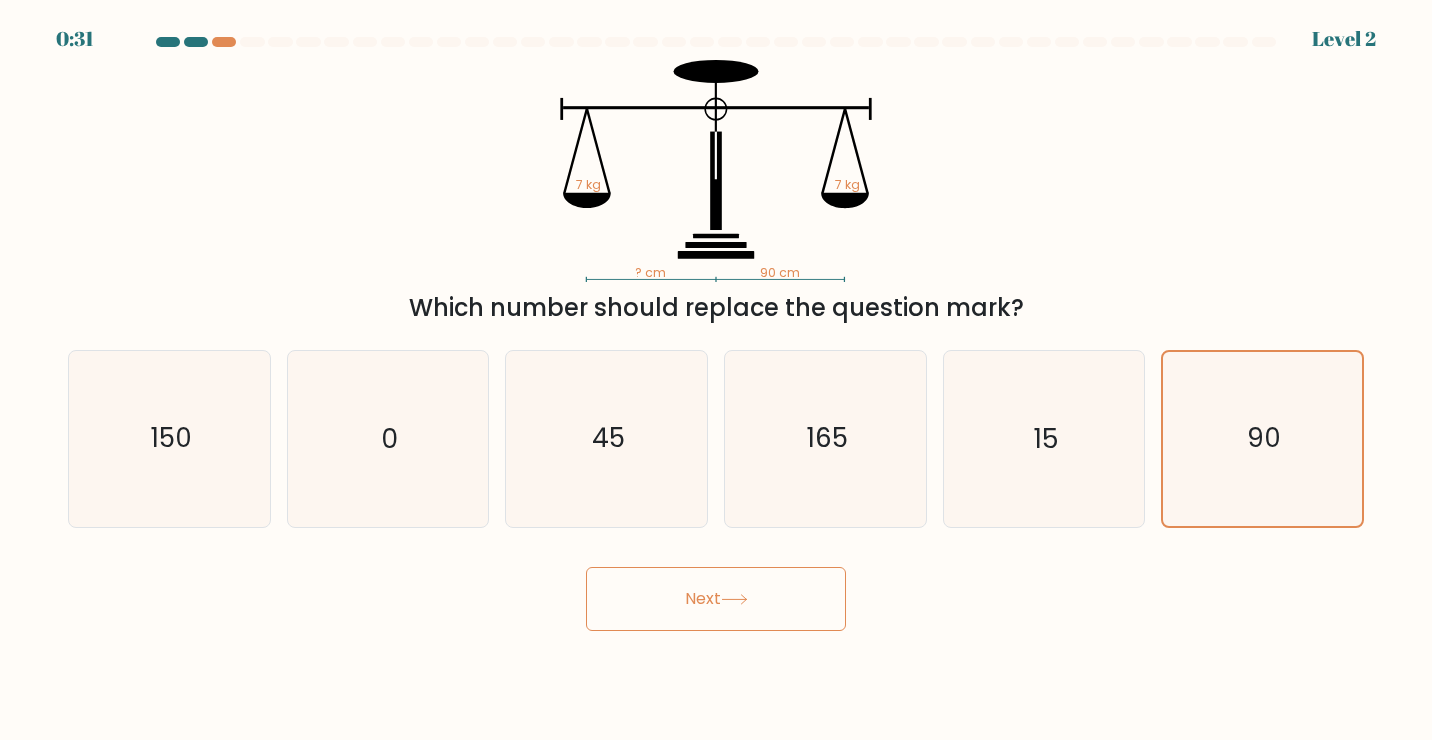 click on "Next" at bounding box center (716, 599) 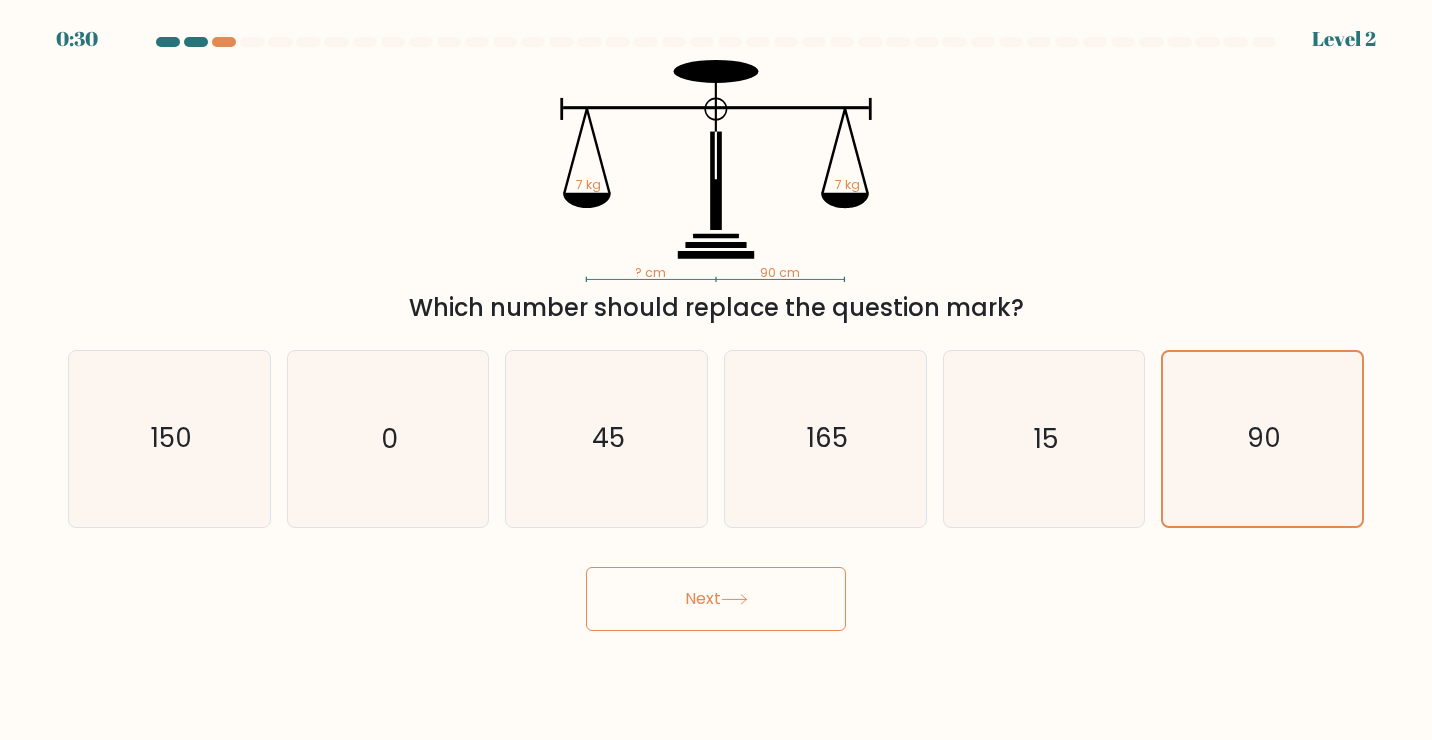 click on "Next" at bounding box center [716, 599] 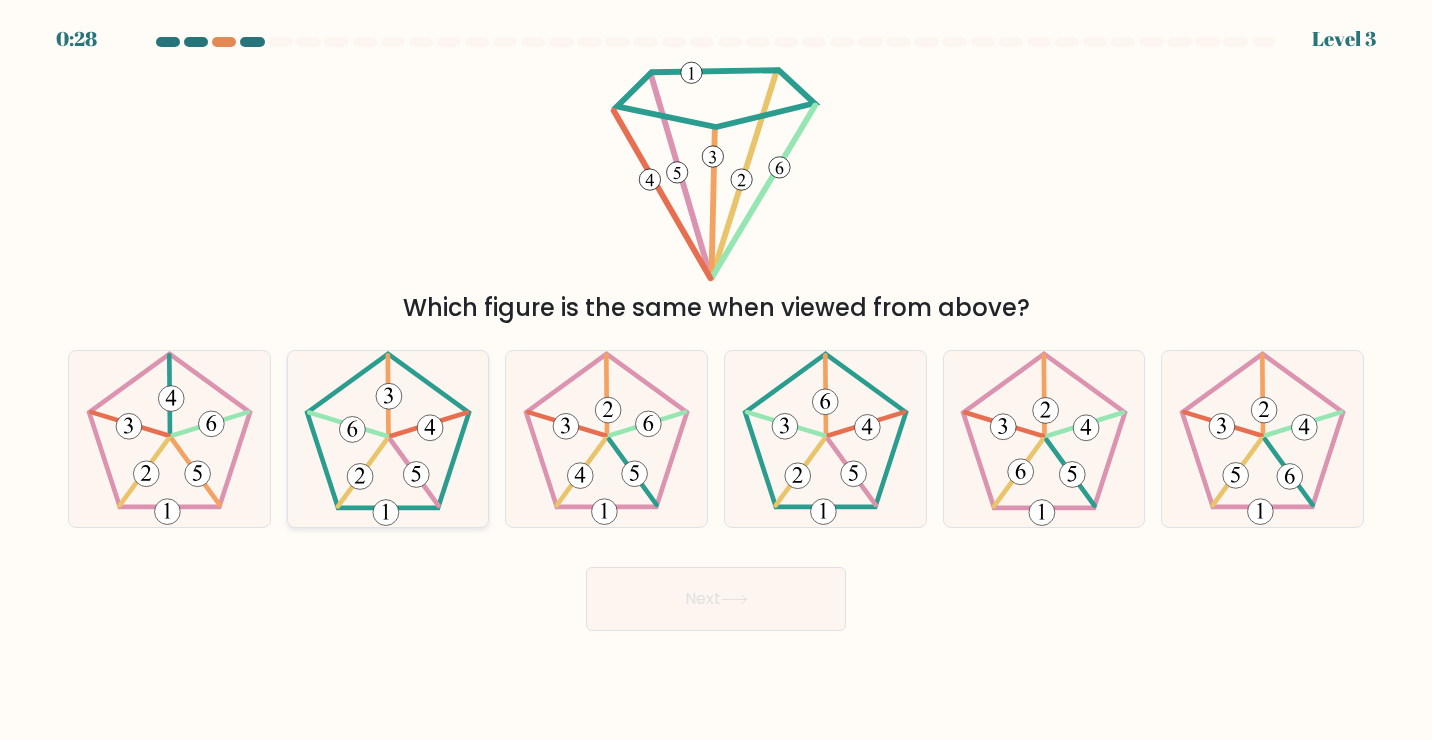 click 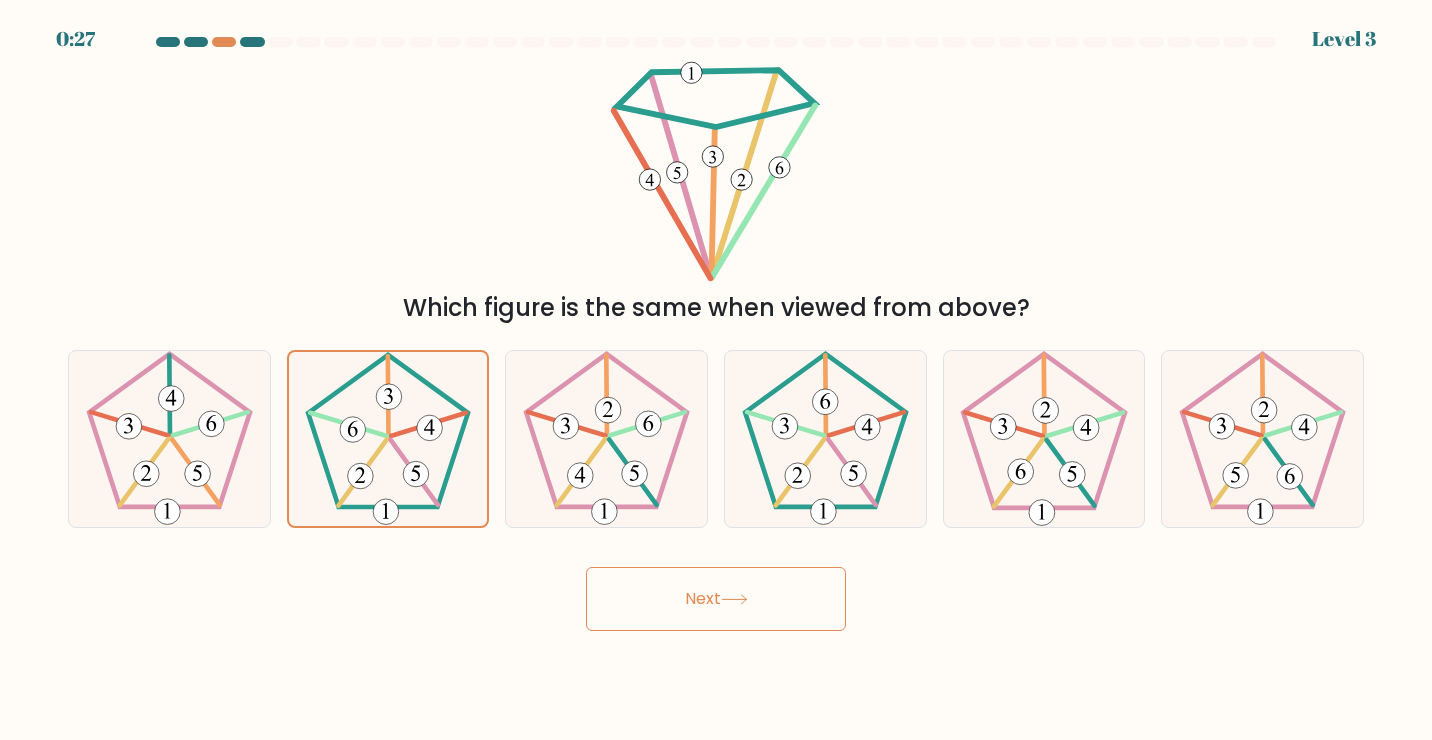 click on "Next" at bounding box center [716, 599] 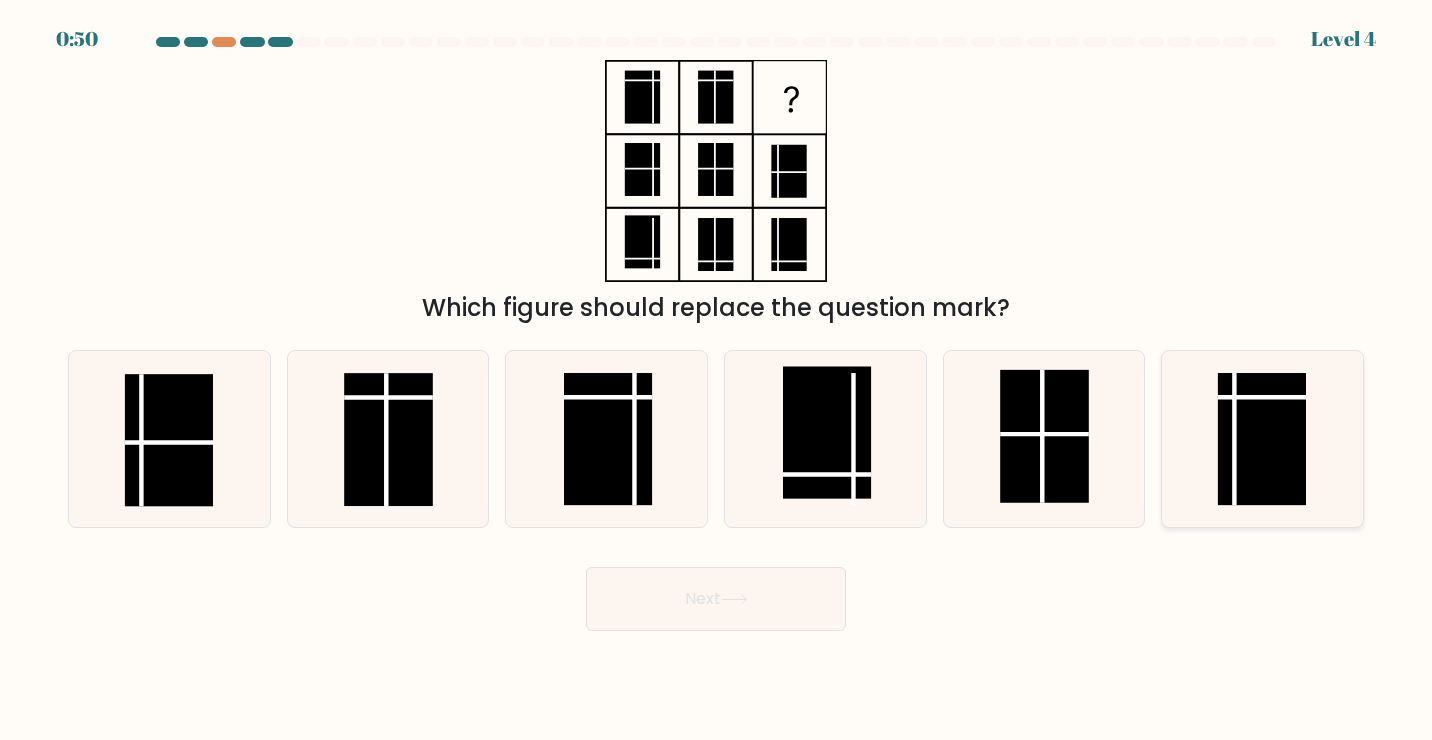 click 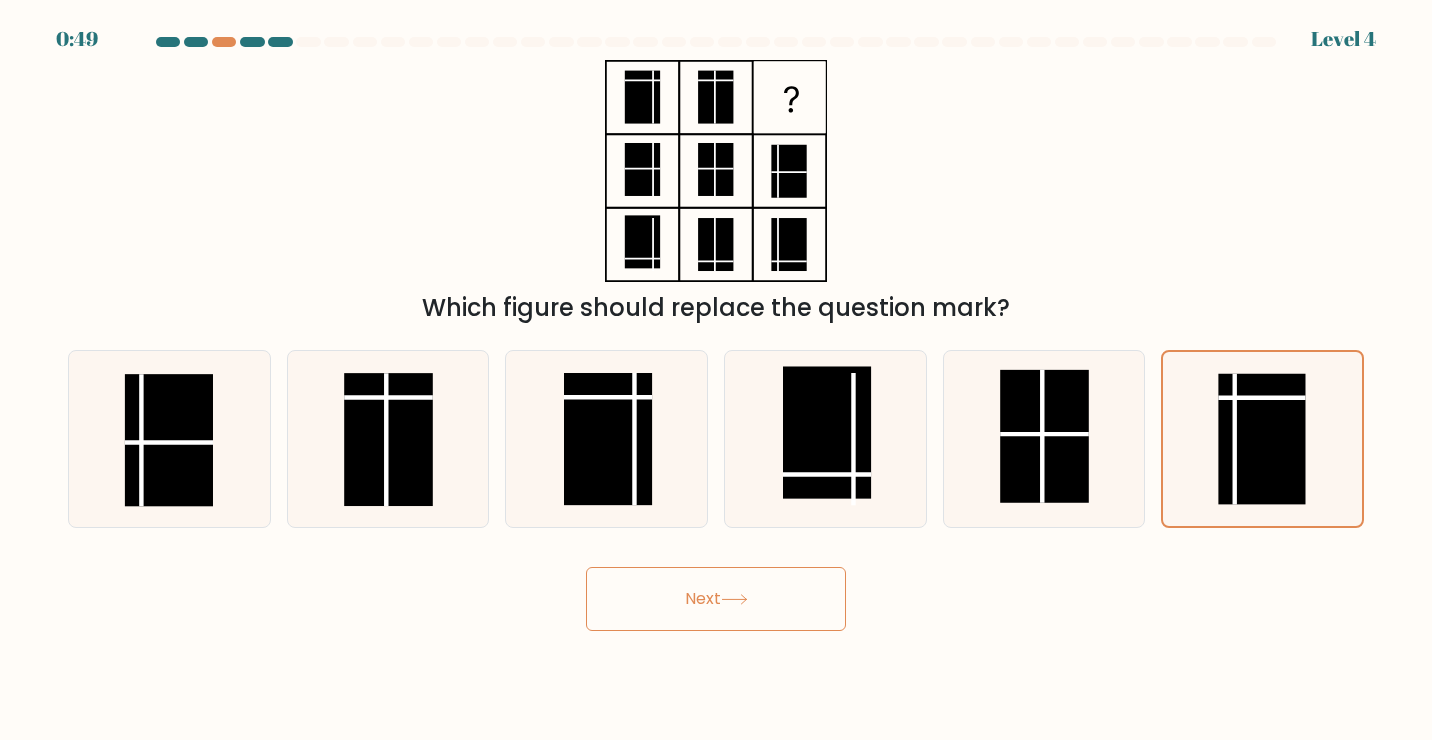 click on "Next" at bounding box center [716, 599] 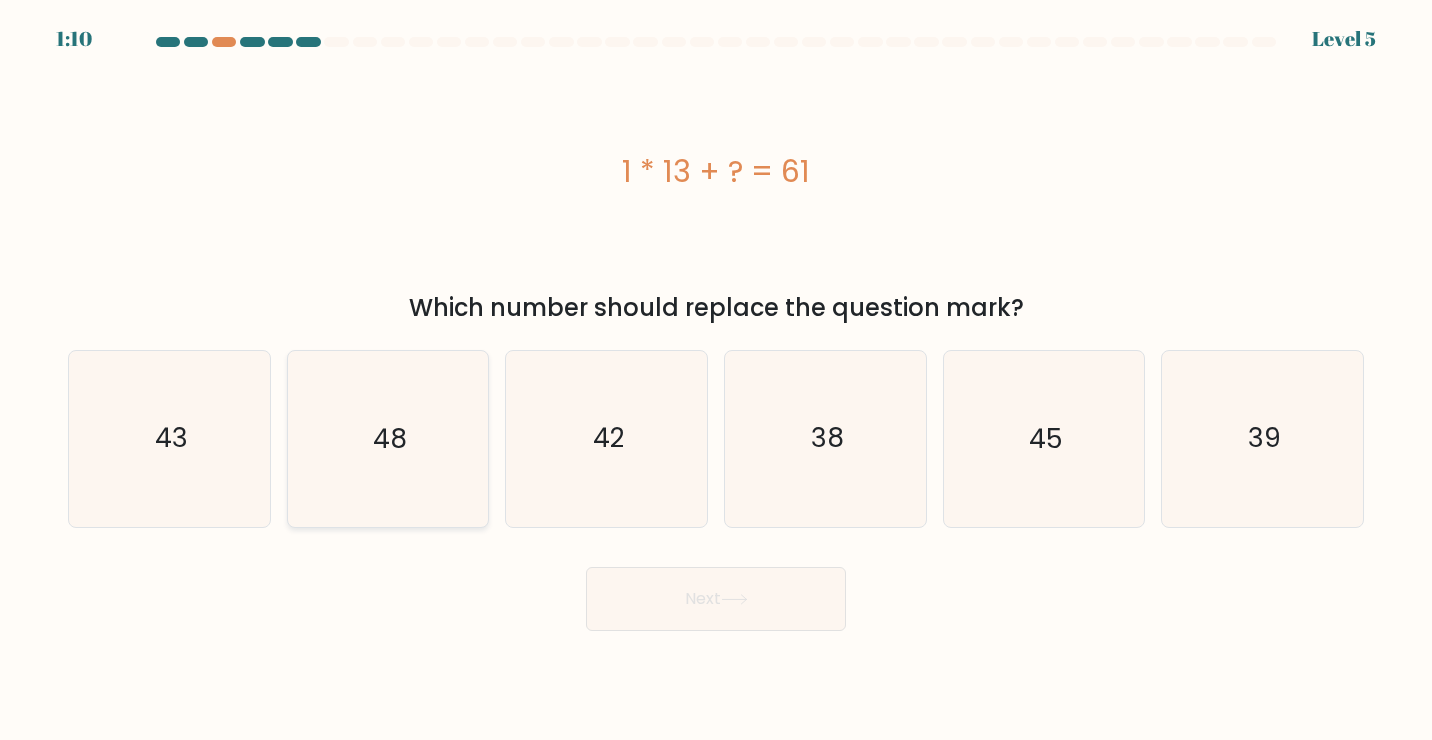 click on "48" 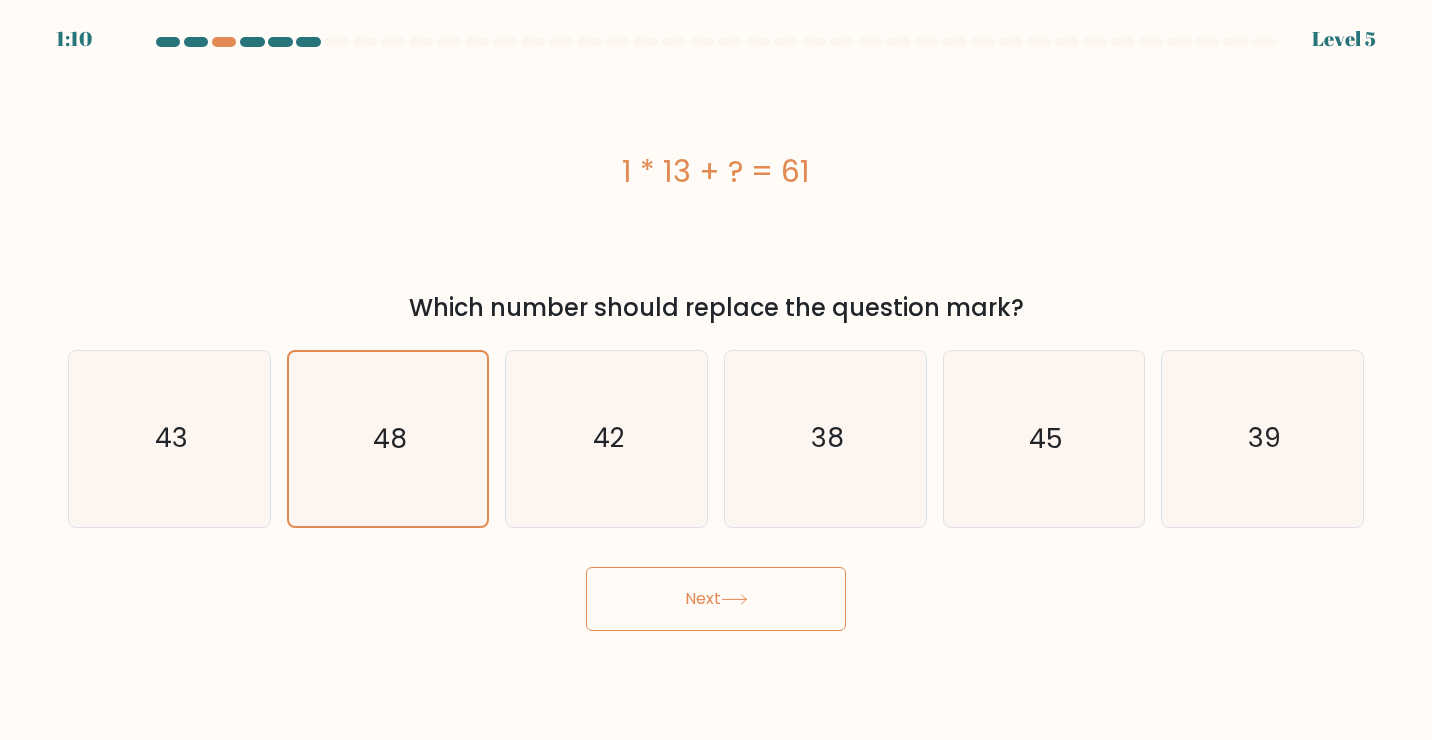 click on "Next" at bounding box center [716, 591] 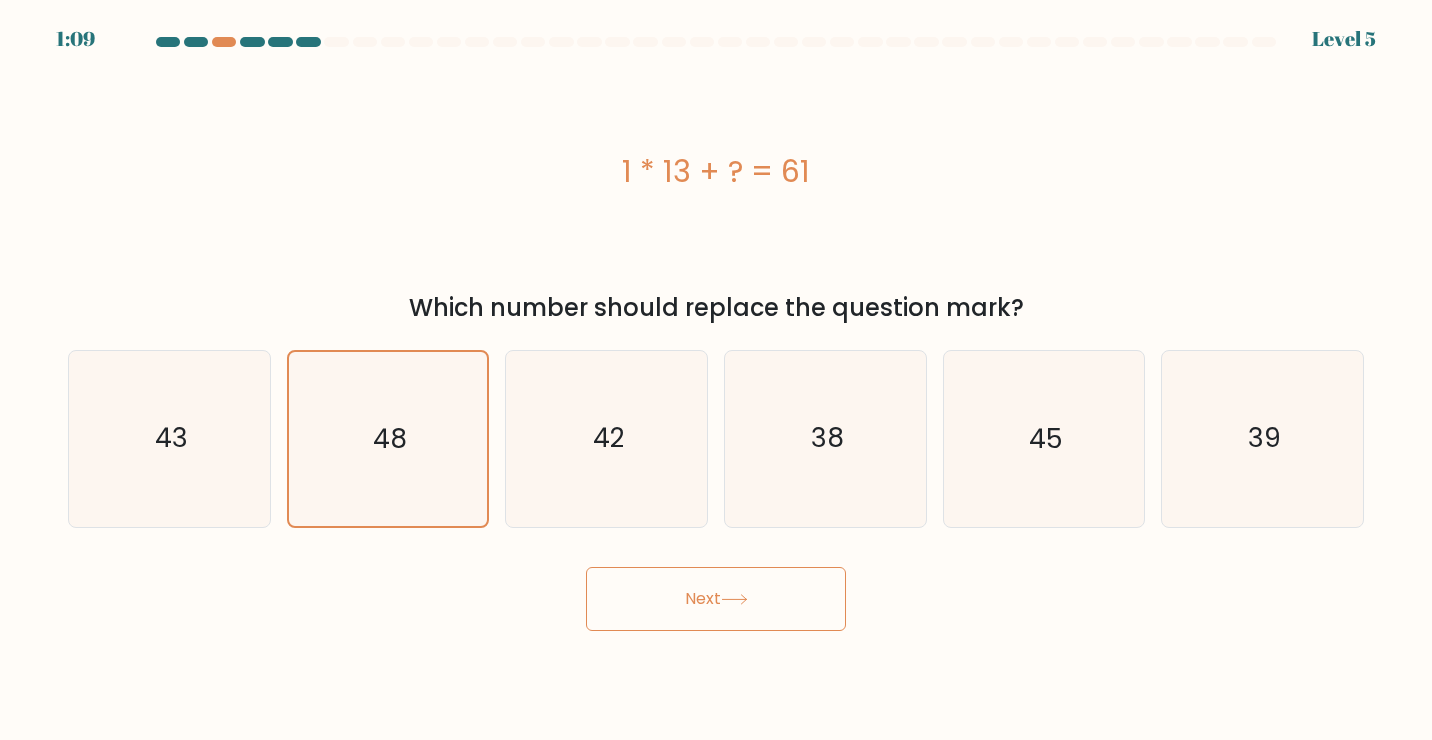 click on "Next" at bounding box center (716, 599) 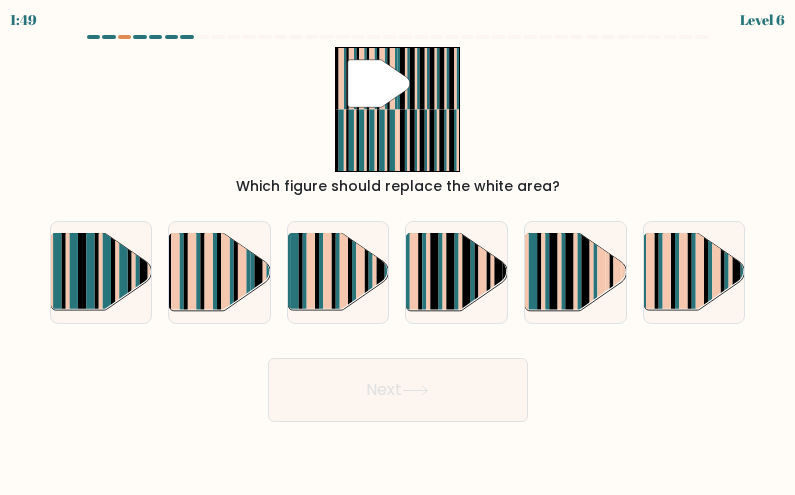 type 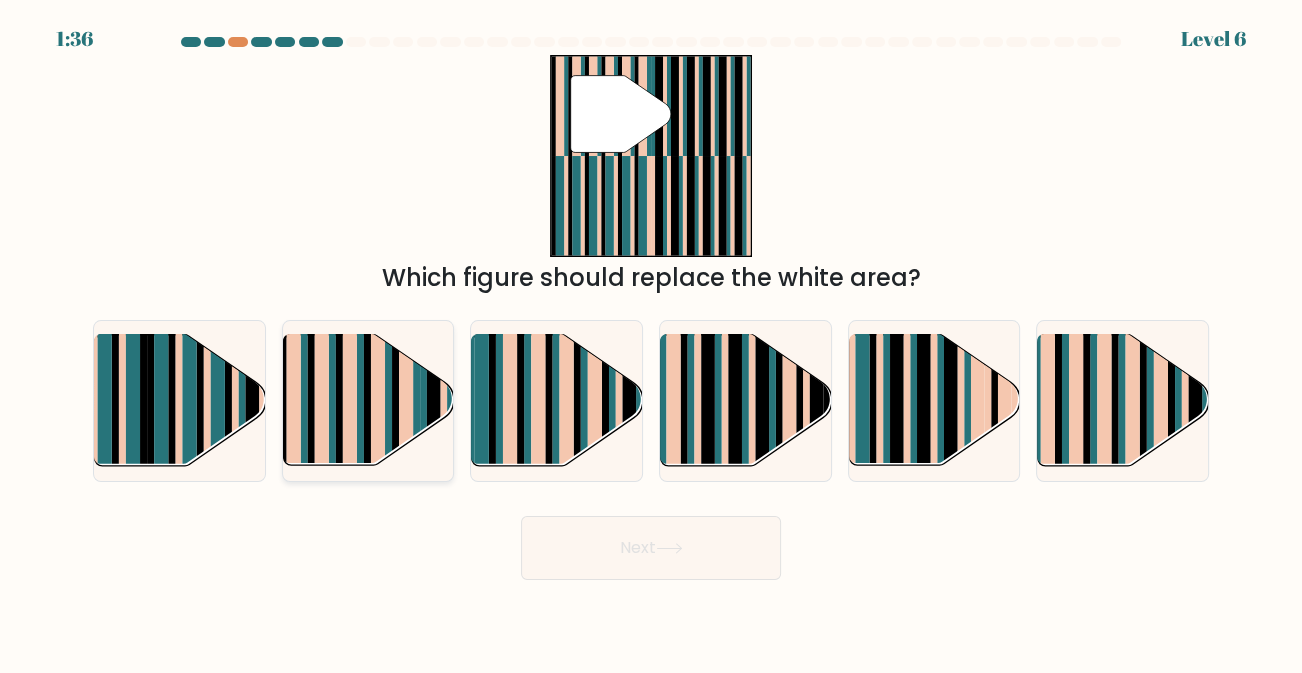 click 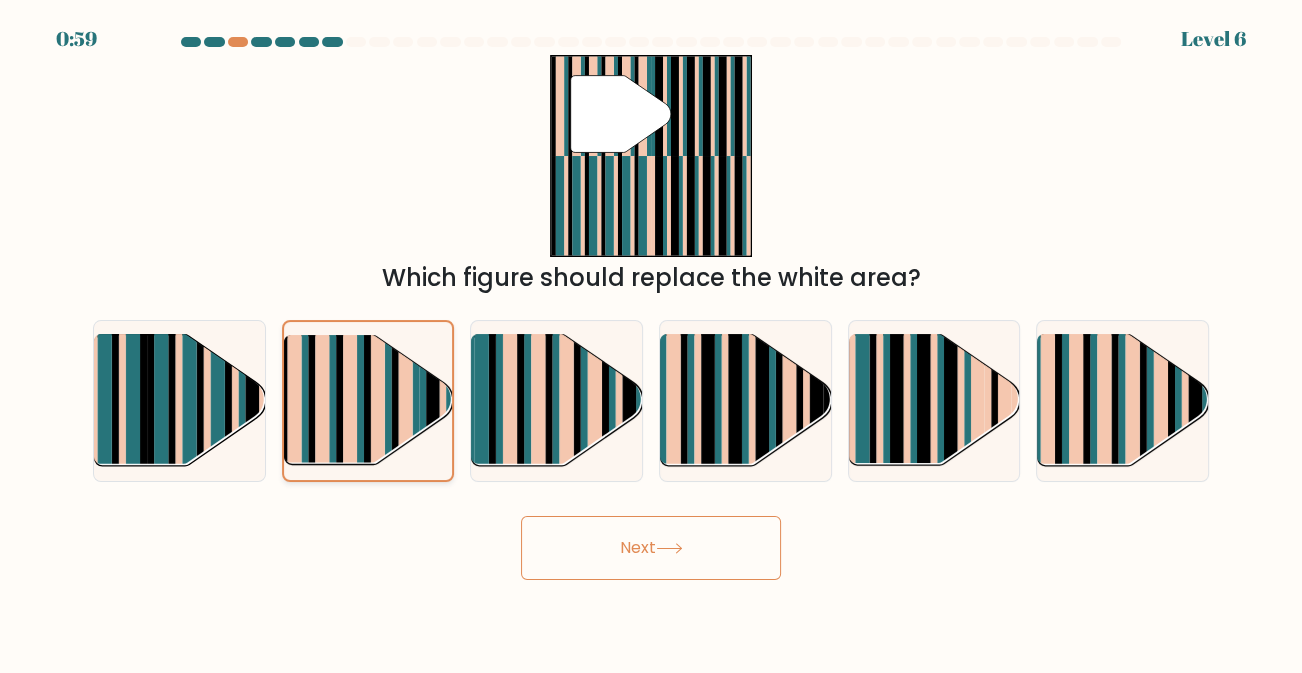 click 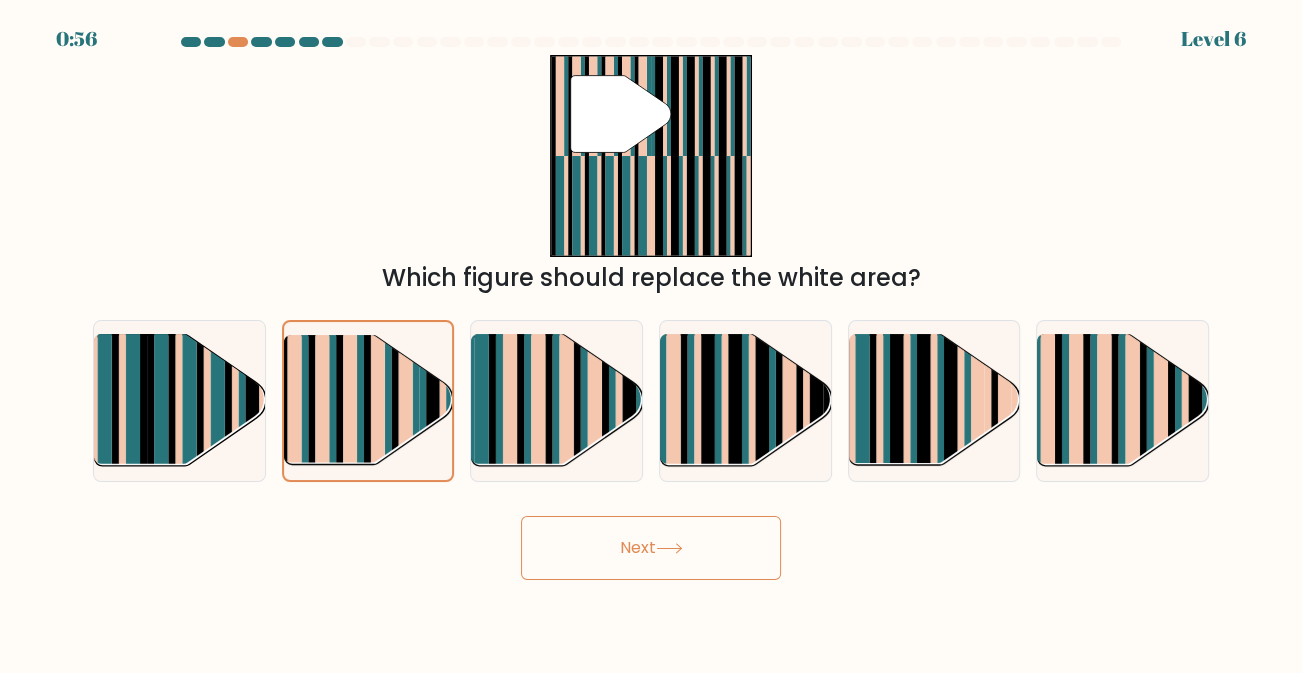 click at bounding box center [651, 308] 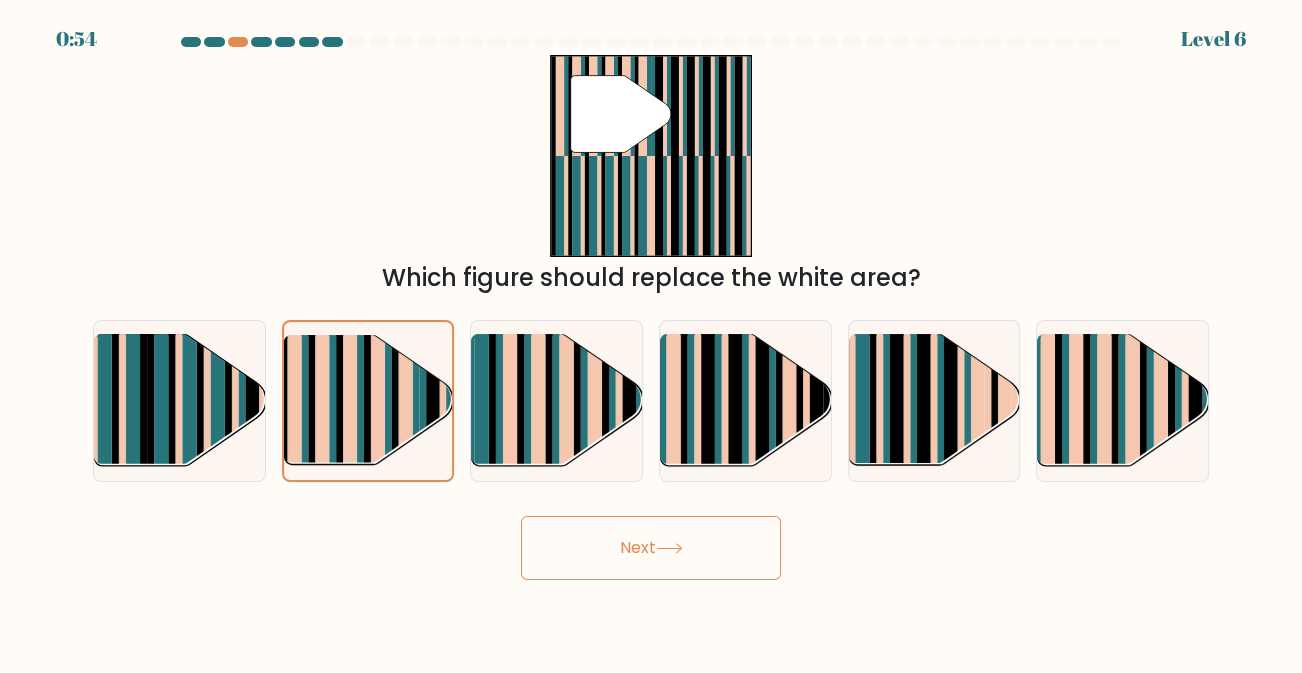 click on "Next" at bounding box center (651, 548) 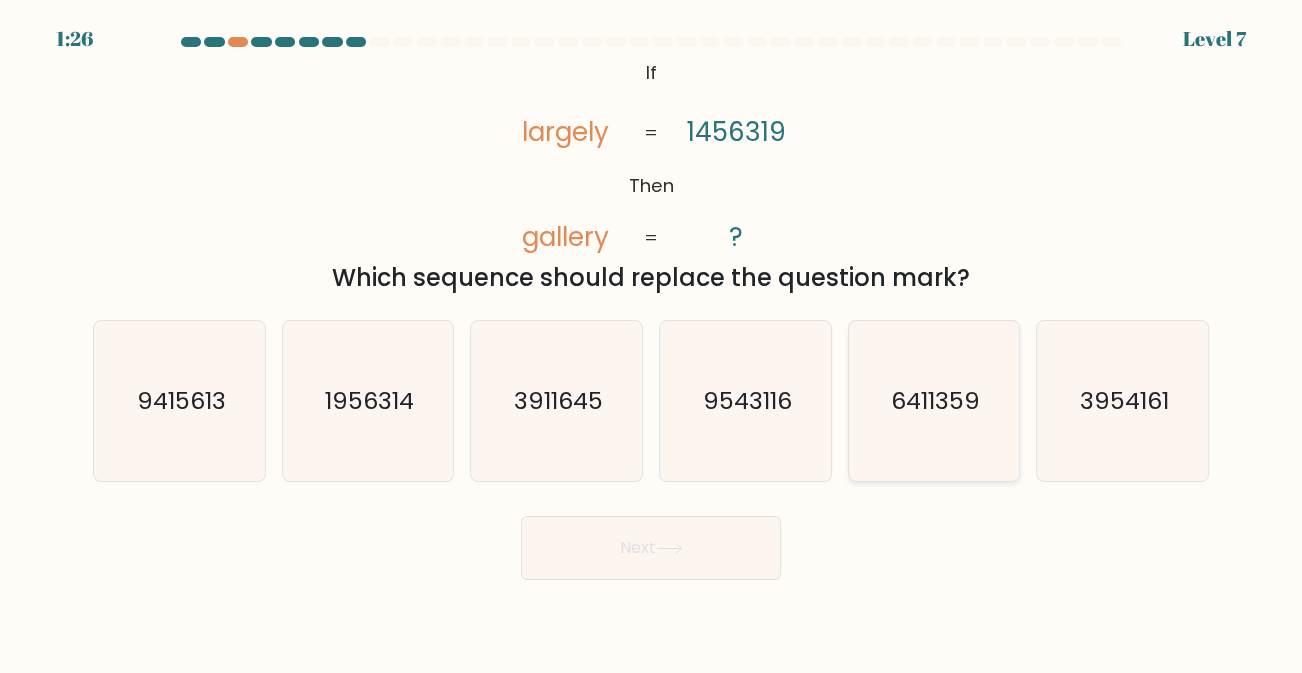 click on "6411359" 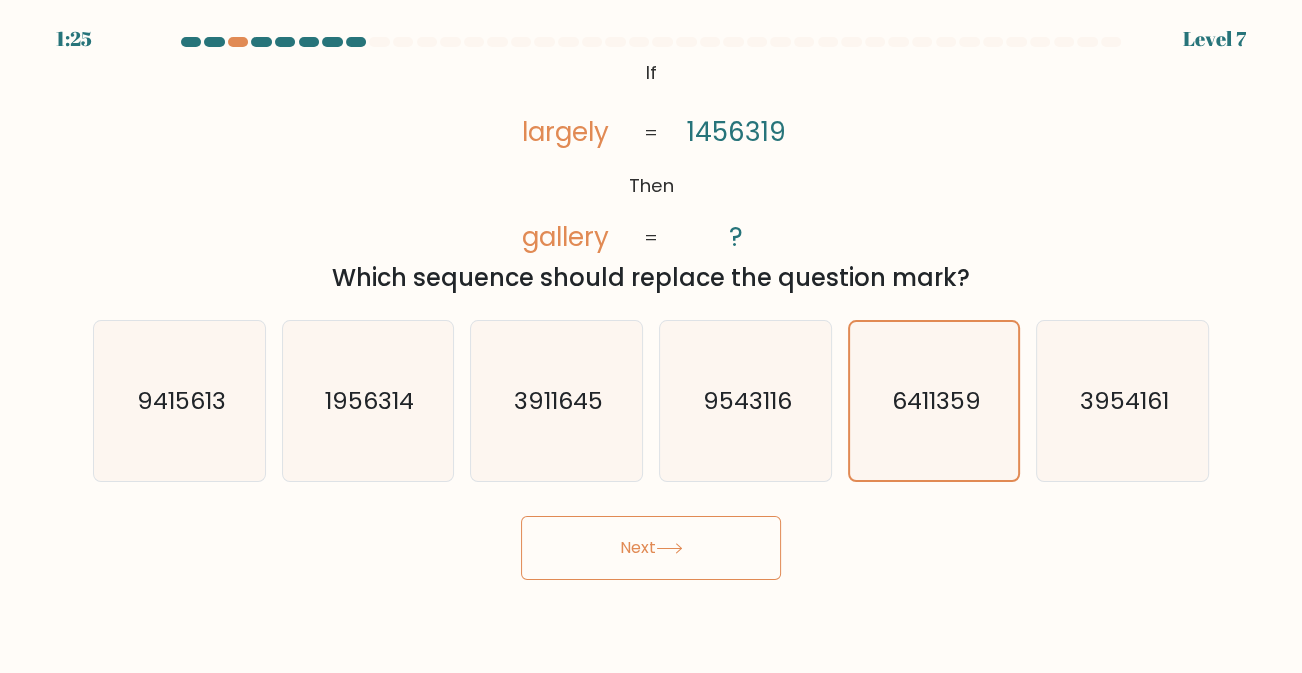 click on "Next" at bounding box center [651, 548] 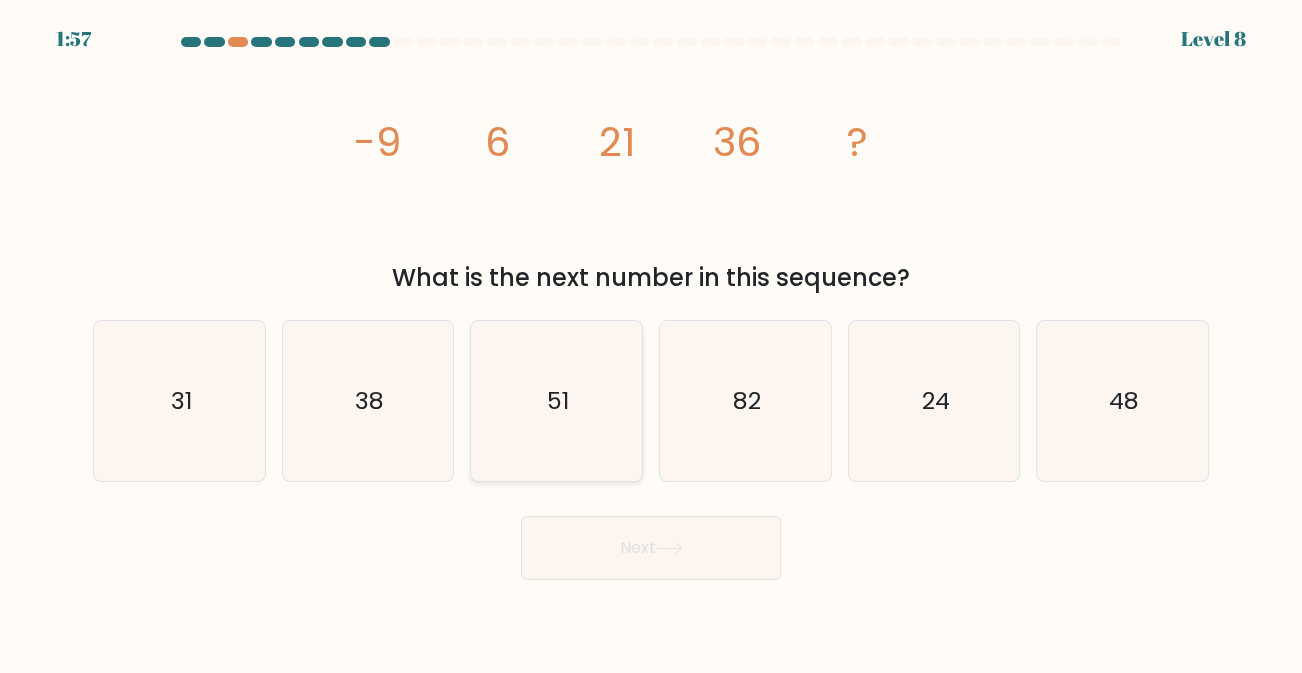click on "51" 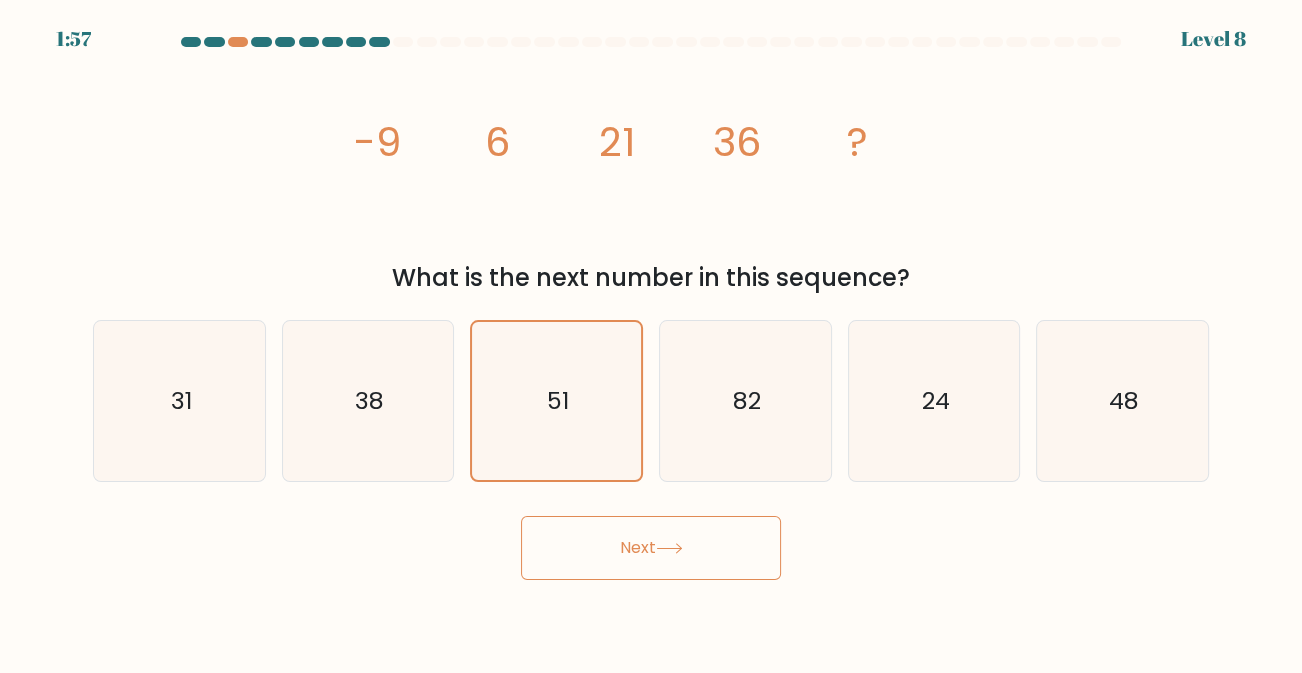 click on "Next" at bounding box center (651, 548) 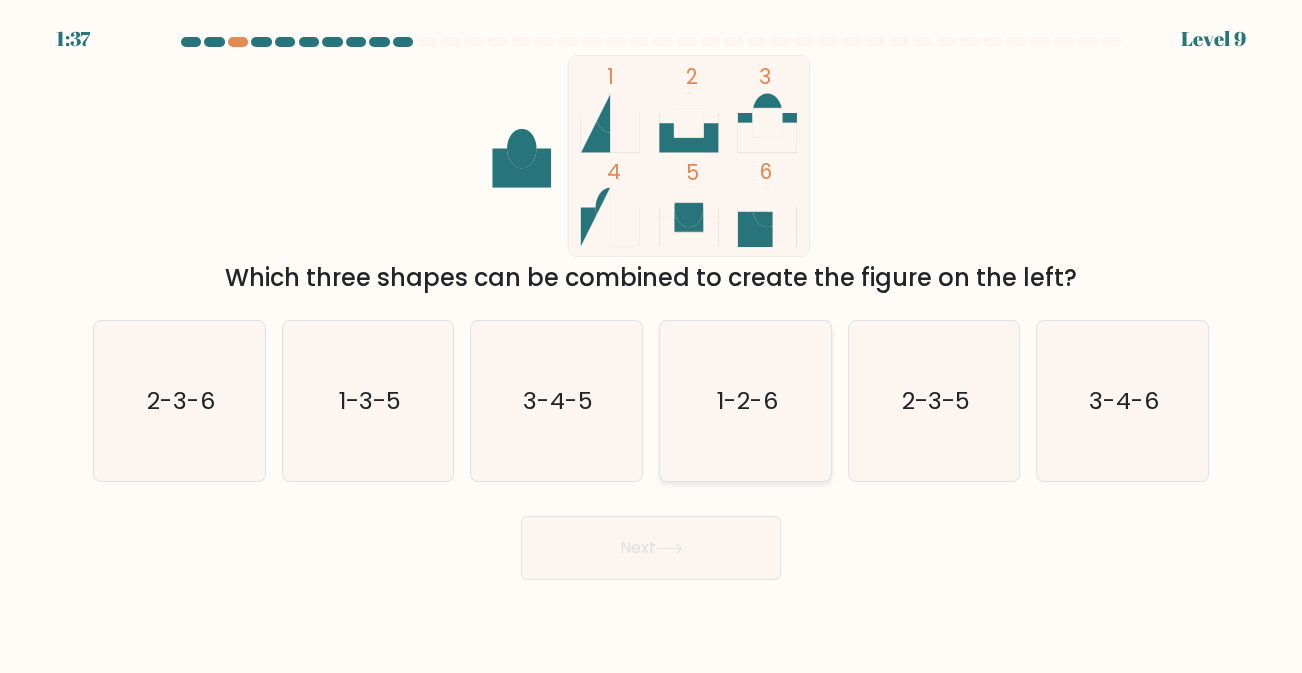click on "1-2-6" 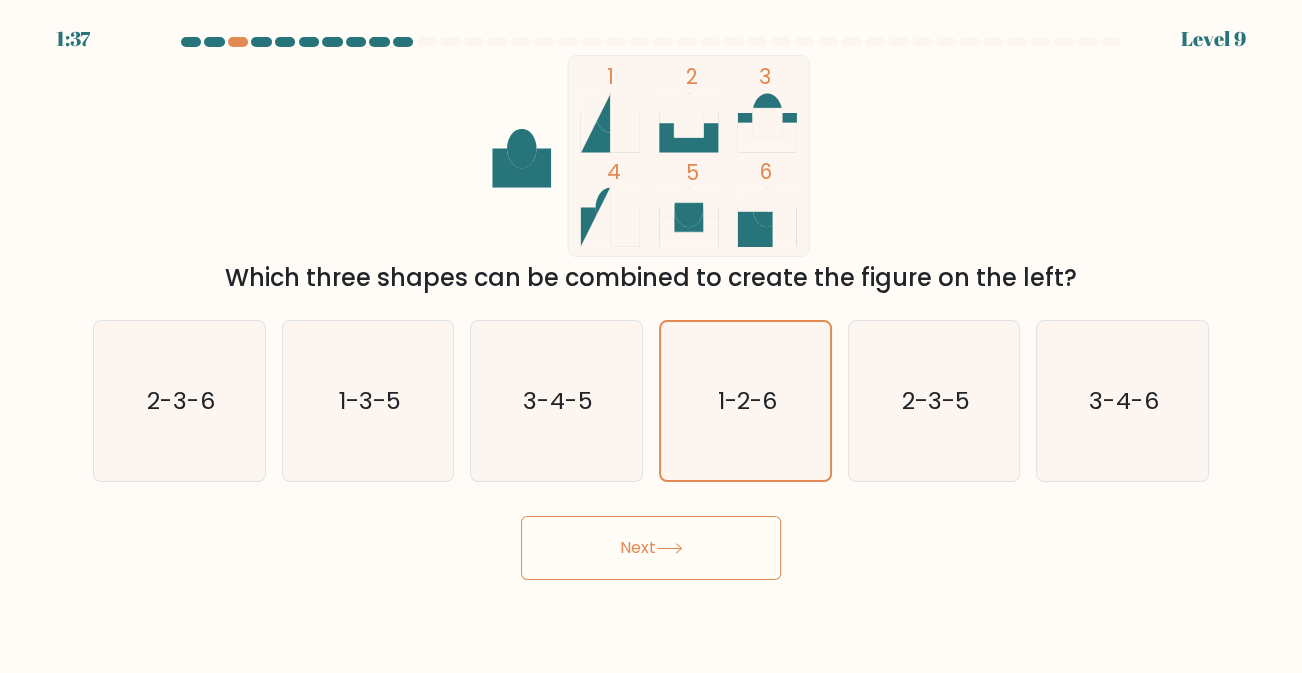 click on "Next" at bounding box center (651, 548) 